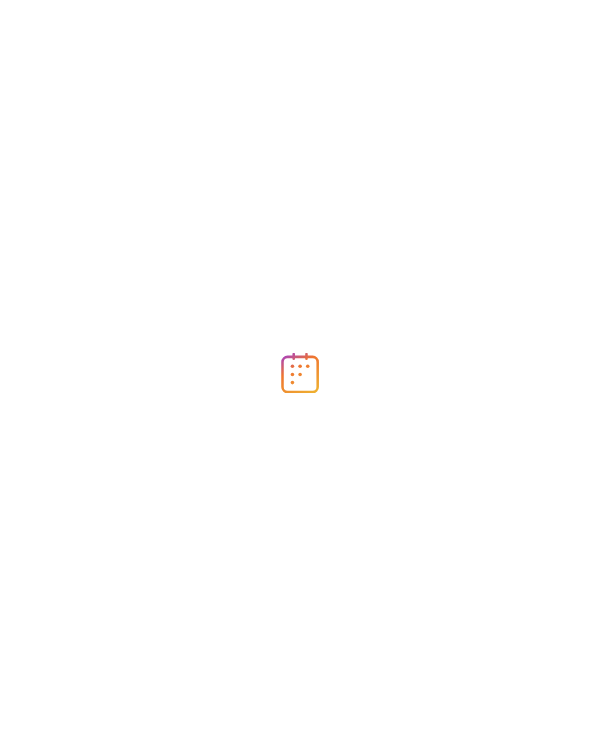 scroll, scrollTop: 0, scrollLeft: 0, axis: both 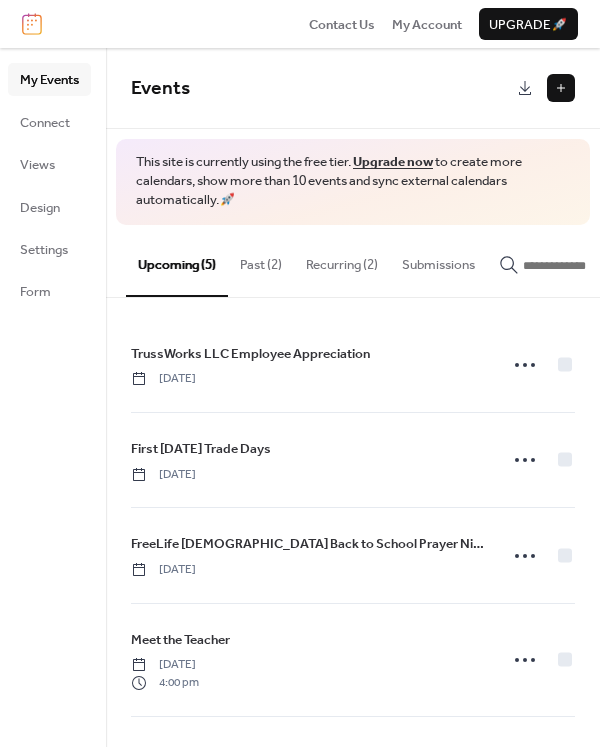 click on "Past (2)" at bounding box center [261, 260] 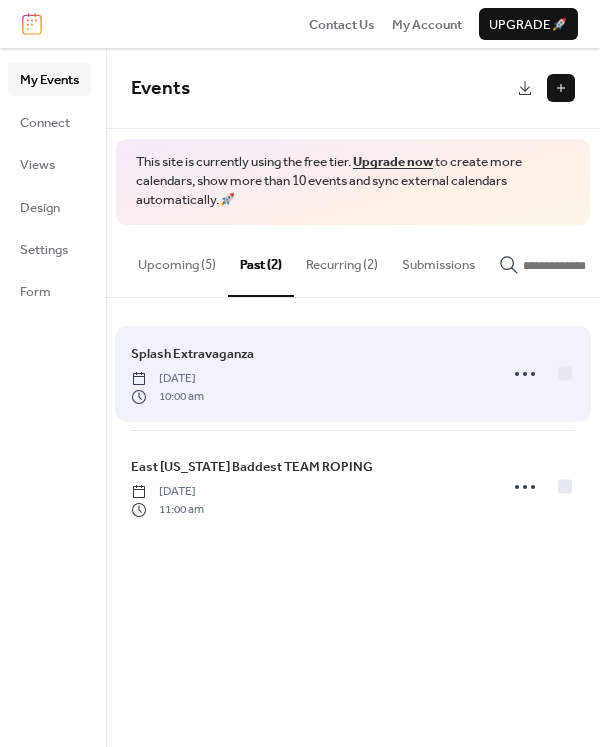 click on "Splash Extravaganza" at bounding box center [192, 354] 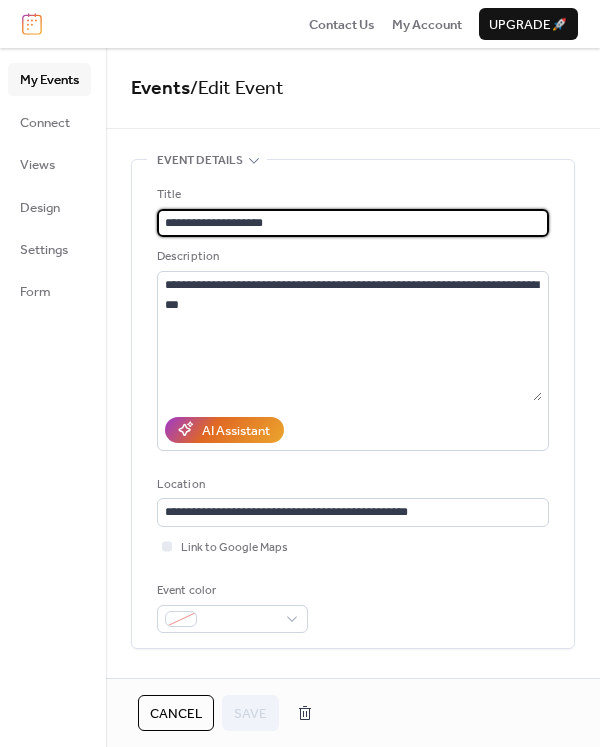 drag, startPoint x: 307, startPoint y: 225, endPoint x: 149, endPoint y: 219, distance: 158.11388 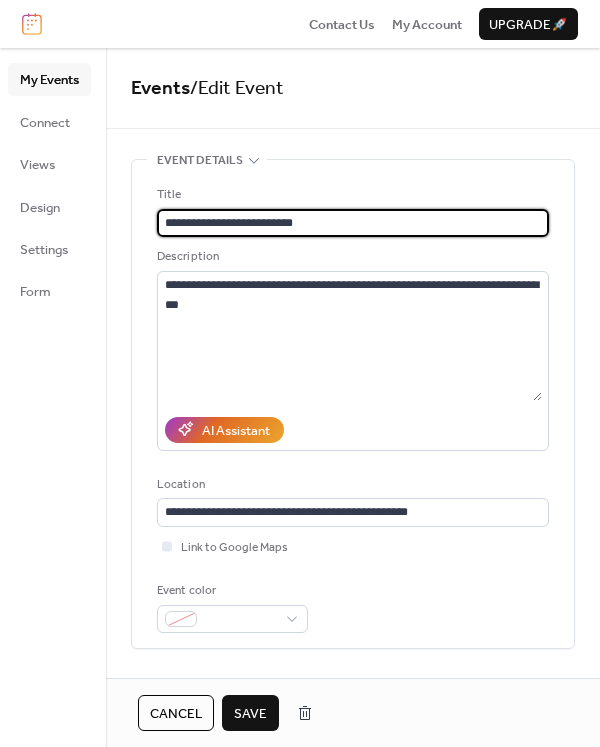 type on "**********" 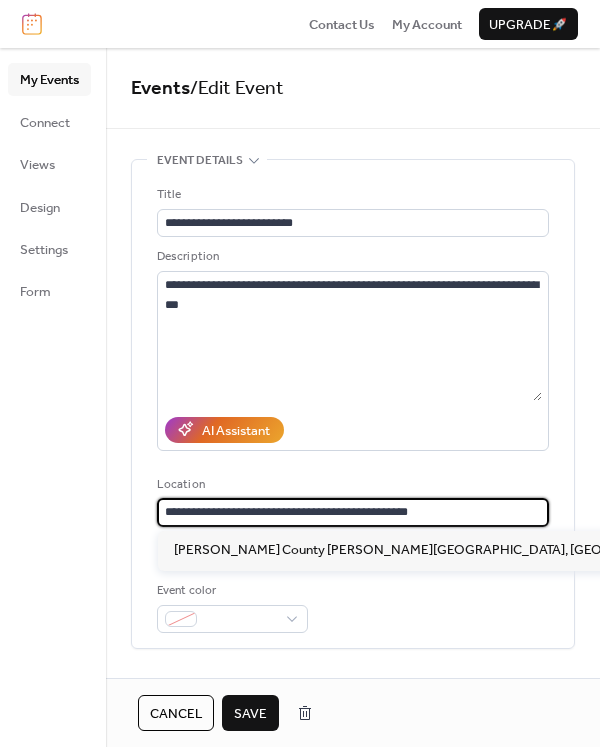 drag, startPoint x: 454, startPoint y: 510, endPoint x: 152, endPoint y: 487, distance: 302.87457 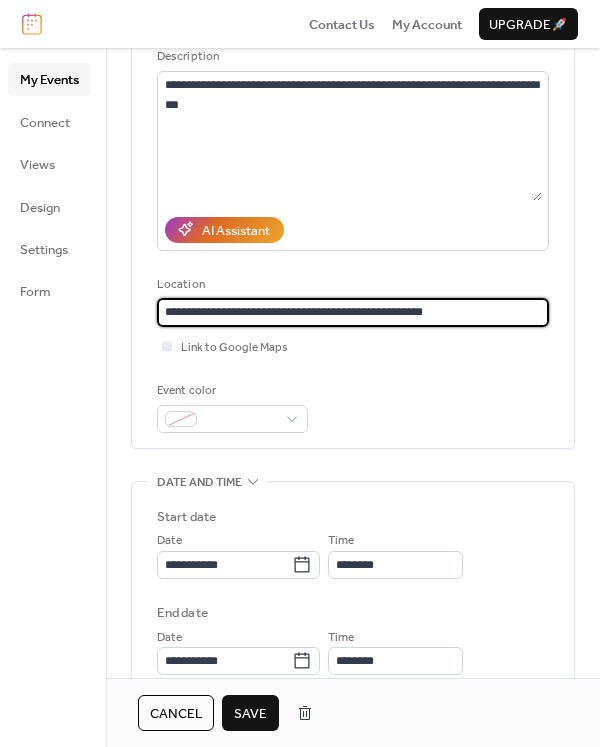 scroll, scrollTop: 300, scrollLeft: 0, axis: vertical 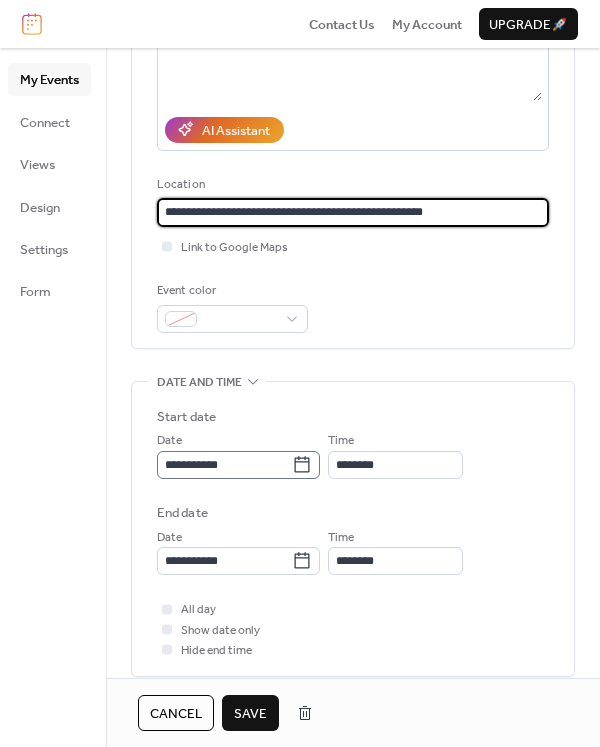 type on "**********" 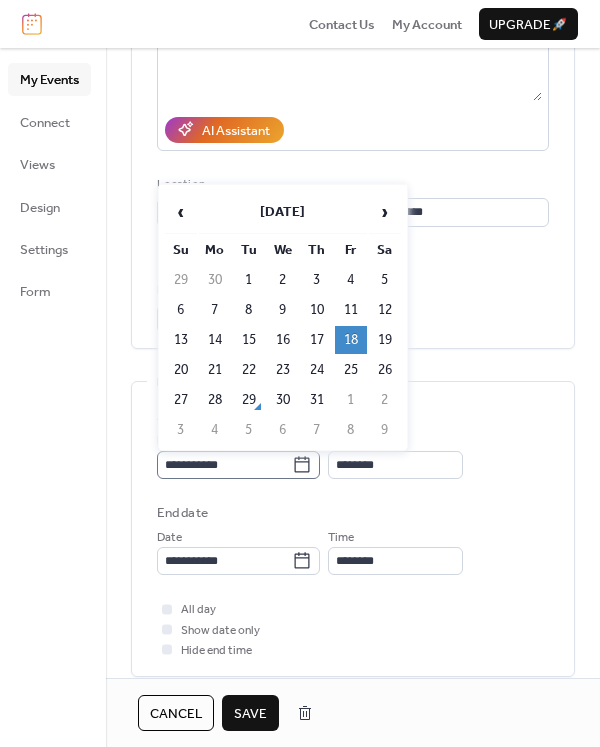 click 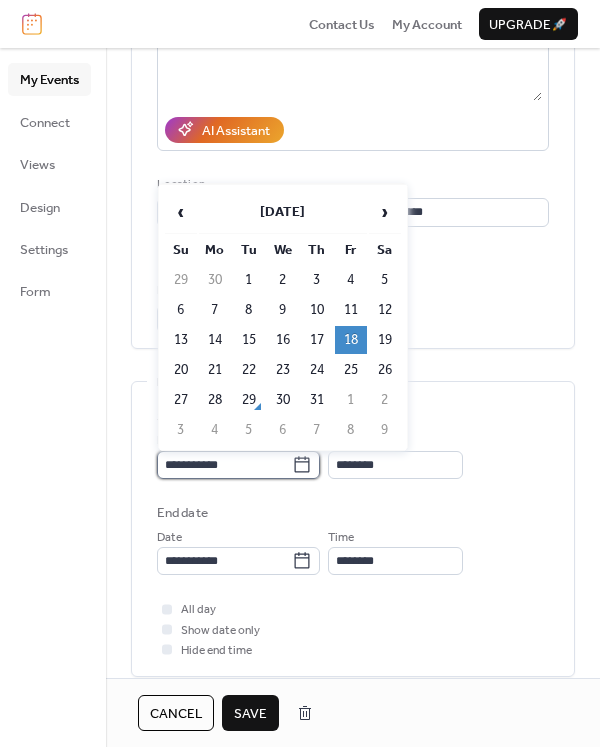 click on "**********" at bounding box center [224, 465] 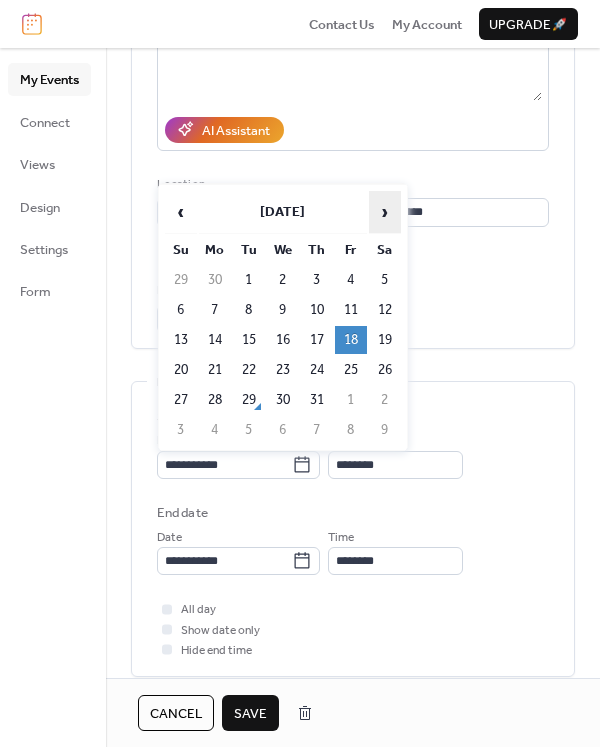 click on "›" at bounding box center (385, 212) 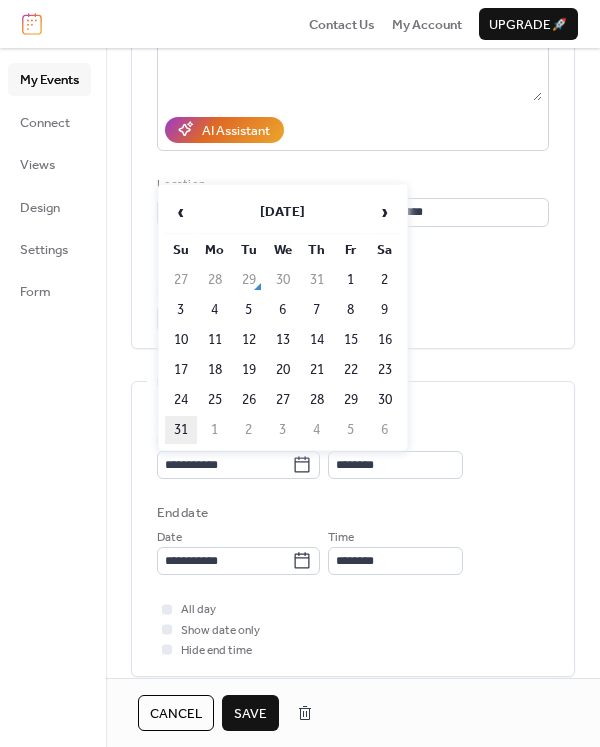 click on "31" at bounding box center (181, 430) 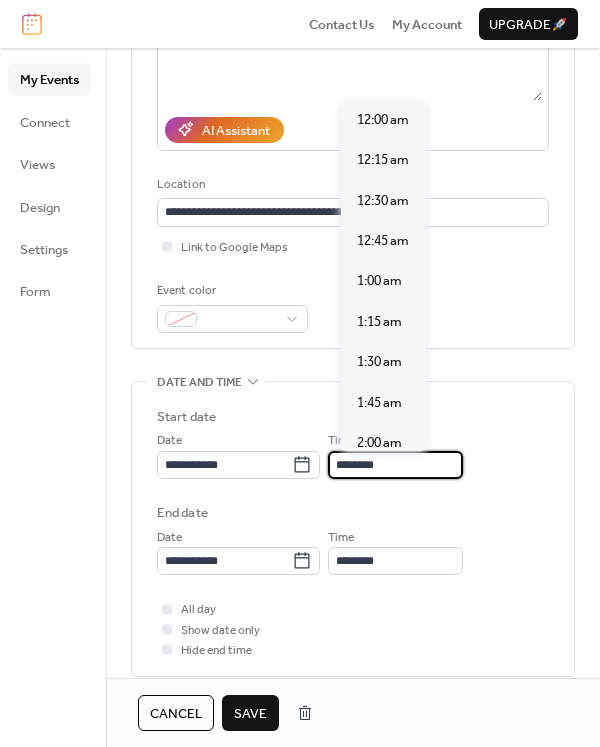 click on "********" at bounding box center (395, 465) 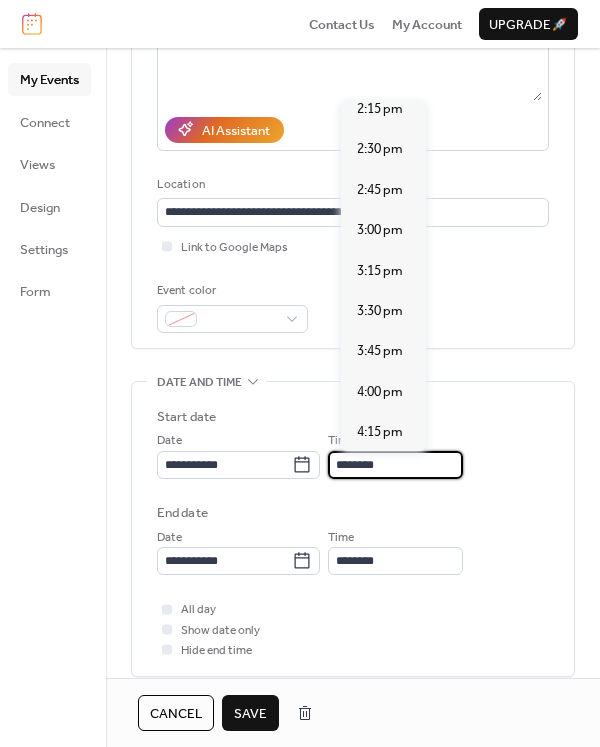 scroll, scrollTop: 2316, scrollLeft: 0, axis: vertical 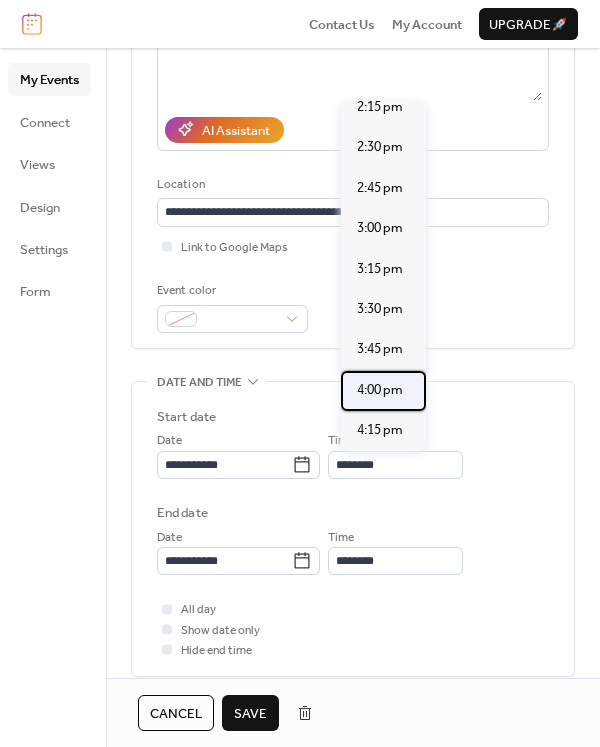 click on "4:00 pm" at bounding box center (380, 390) 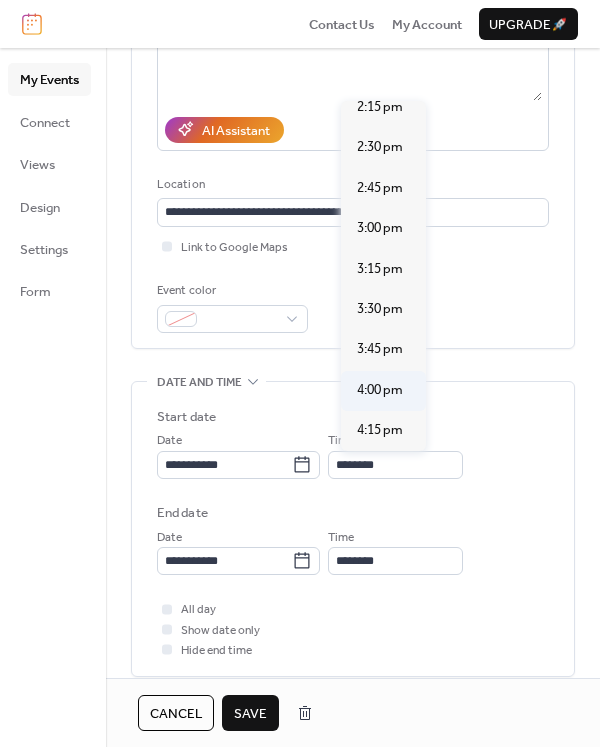 type on "*******" 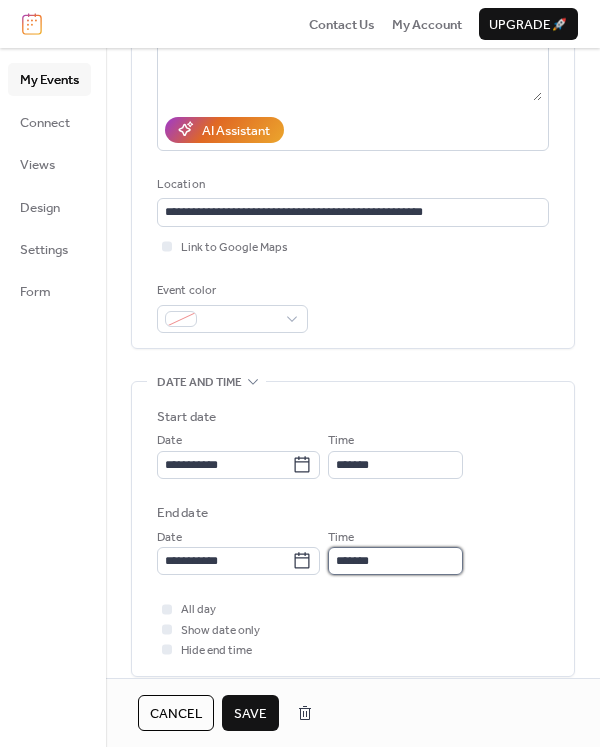 click on "*******" at bounding box center (395, 561) 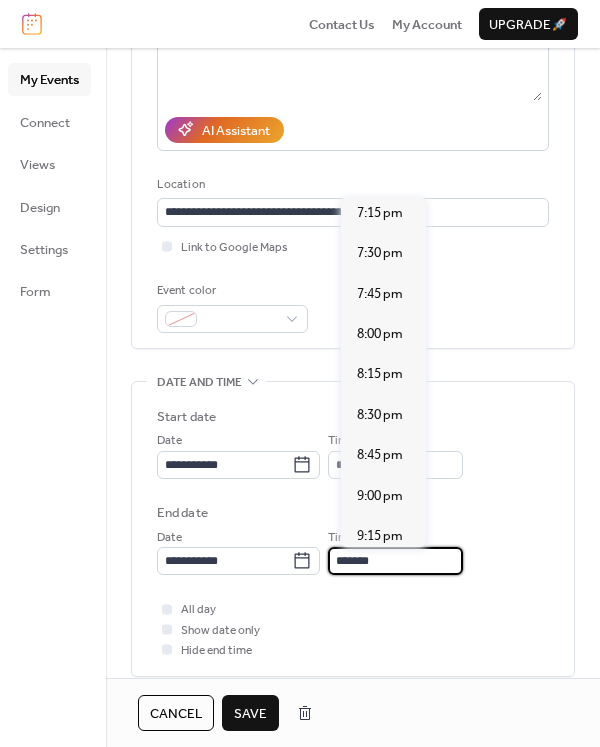 scroll, scrollTop: 600, scrollLeft: 0, axis: vertical 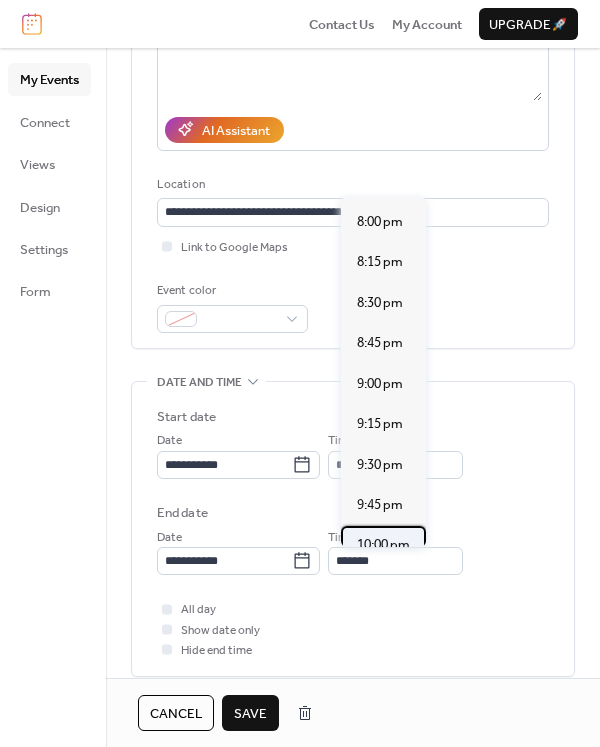 click on "10:00 pm" at bounding box center [383, 545] 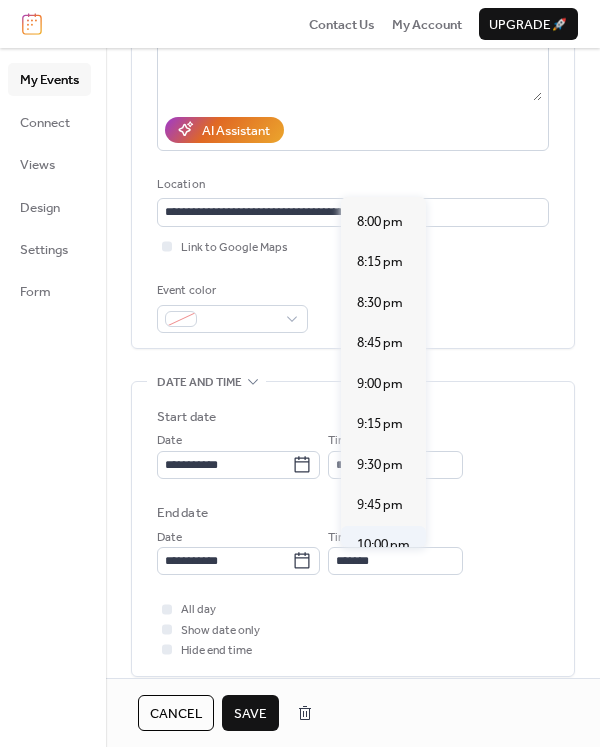type on "********" 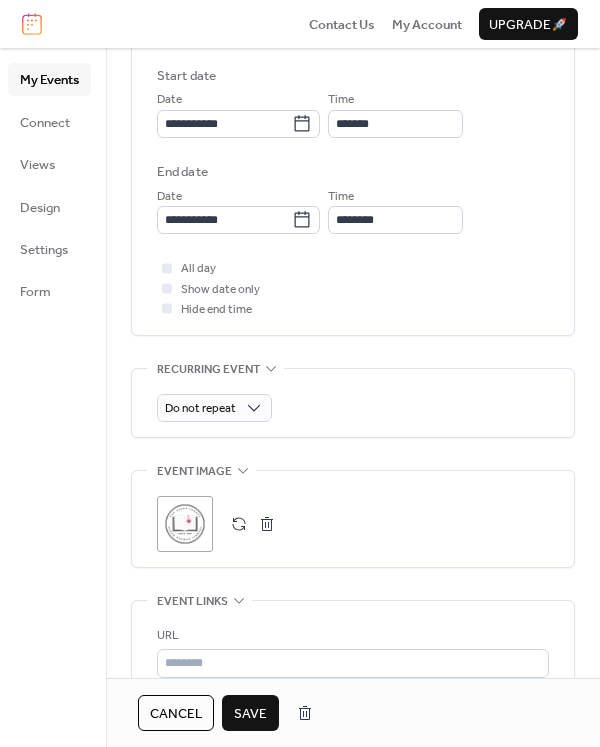 scroll, scrollTop: 700, scrollLeft: 0, axis: vertical 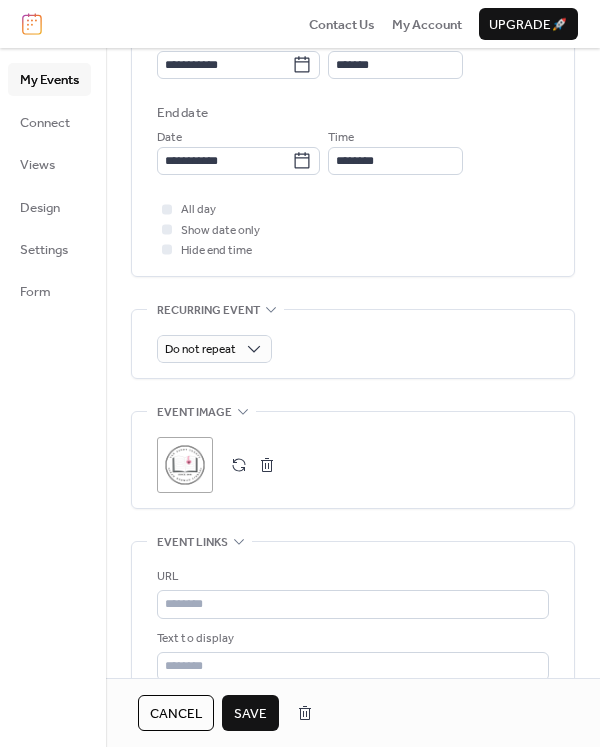 click at bounding box center [267, 465] 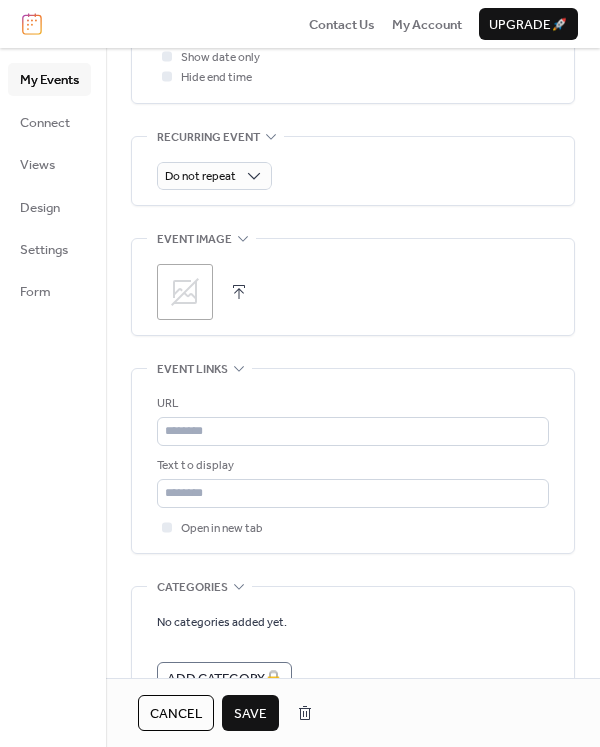 scroll, scrollTop: 900, scrollLeft: 0, axis: vertical 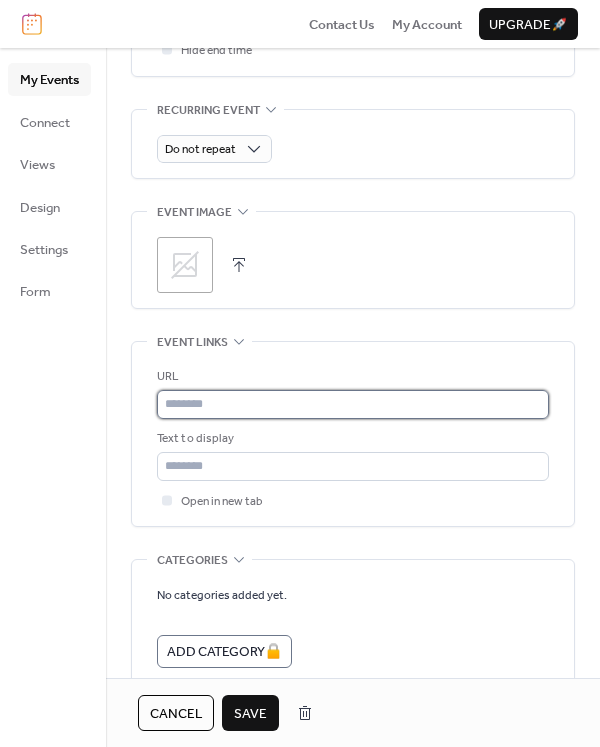 click at bounding box center [353, 404] 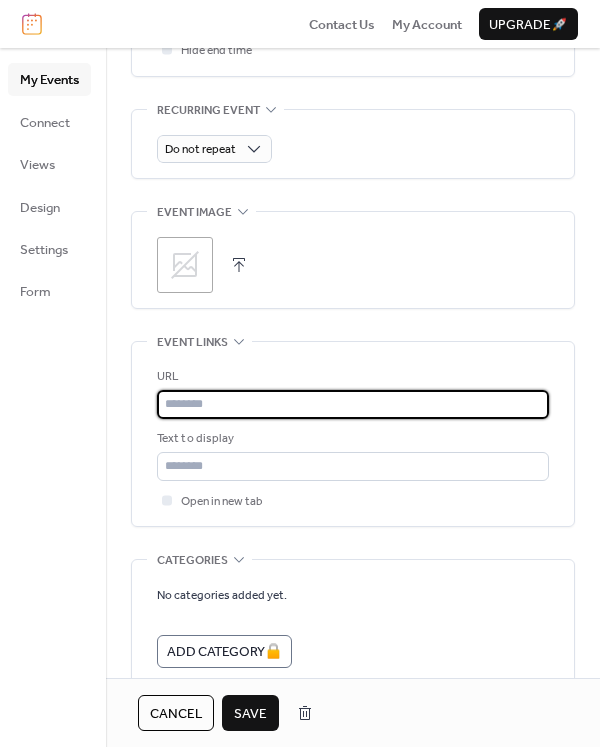 paste on "**********" 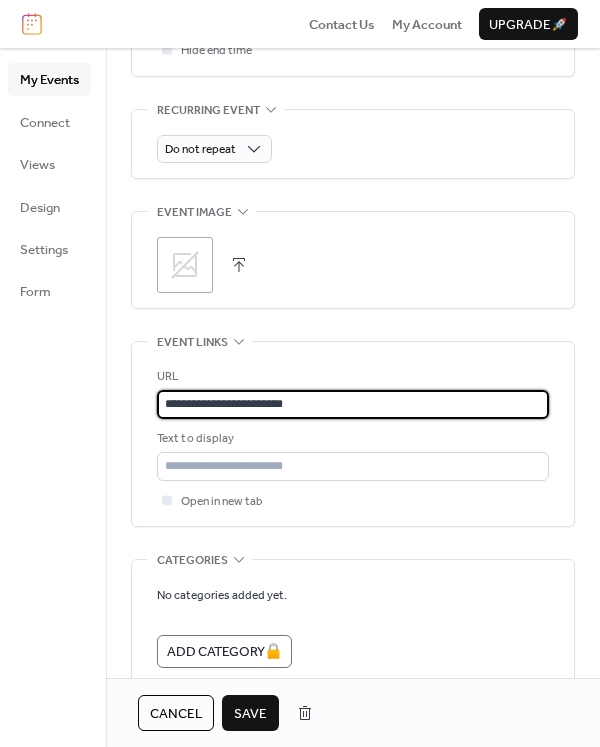 type on "**********" 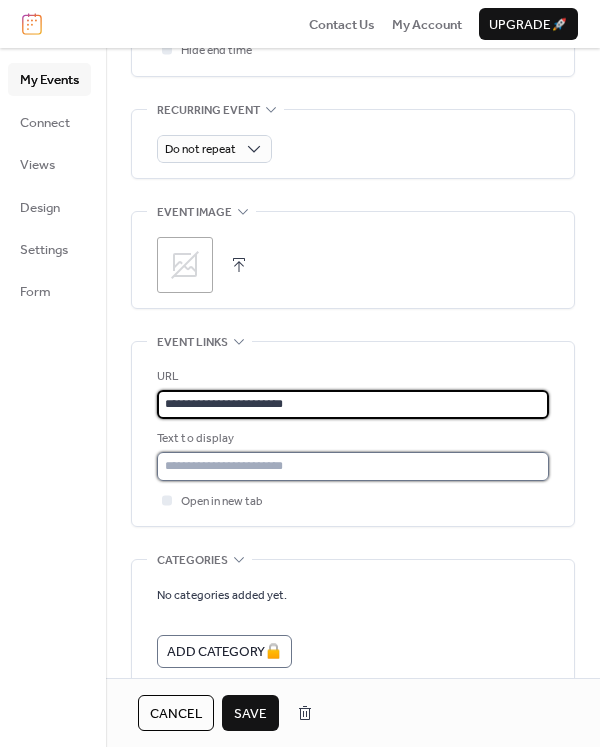 click at bounding box center (353, 466) 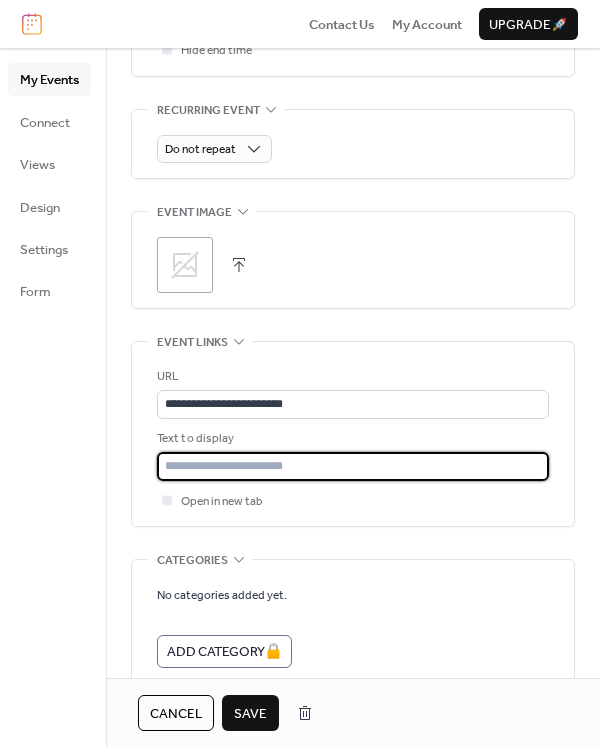 paste on "**********" 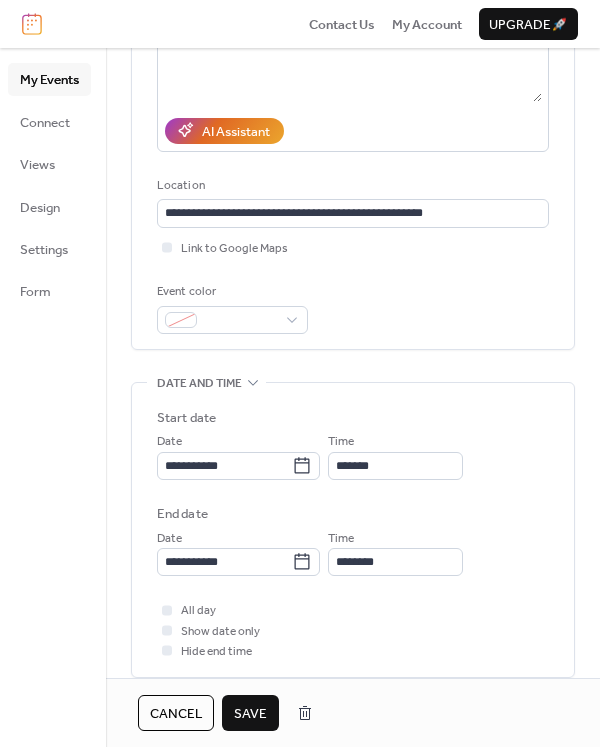 scroll, scrollTop: 265, scrollLeft: 0, axis: vertical 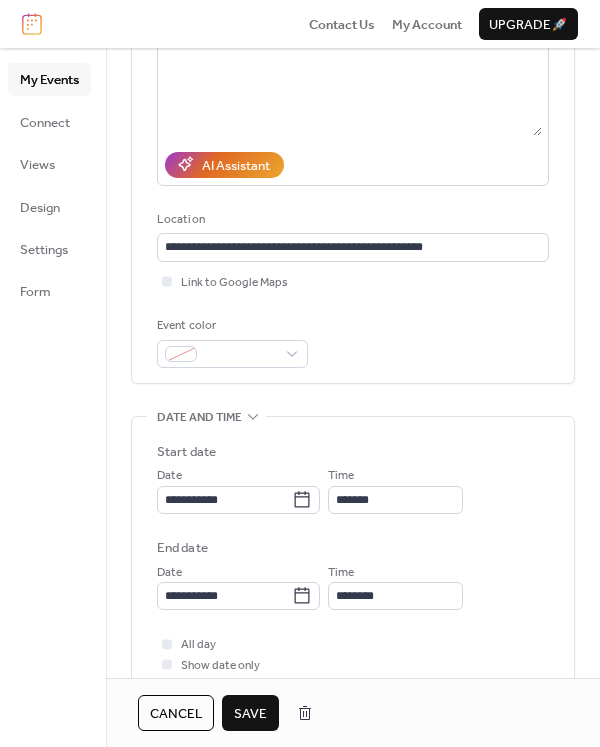 type on "**********" 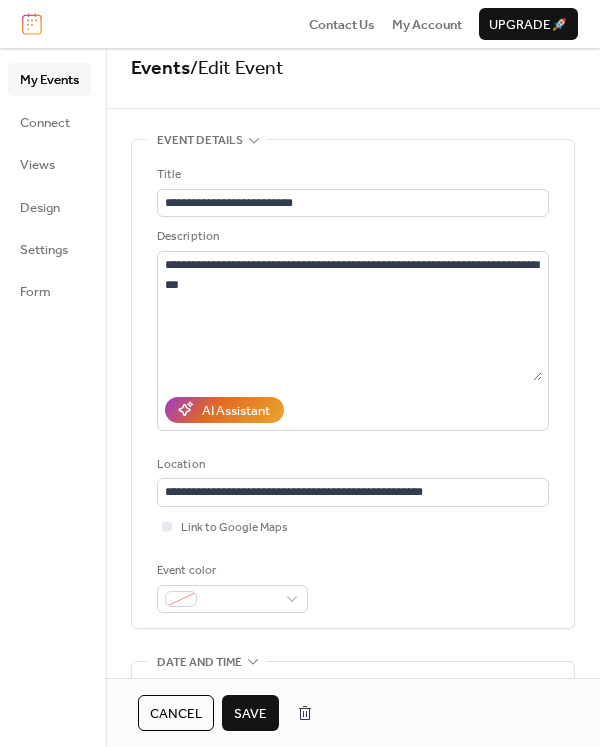 scroll, scrollTop: 0, scrollLeft: 0, axis: both 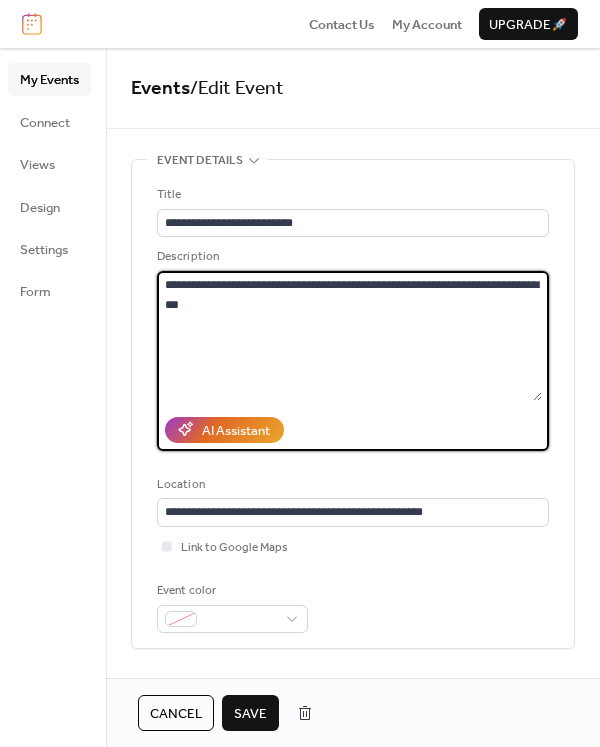 drag, startPoint x: 271, startPoint y: 318, endPoint x: 168, endPoint y: 281, distance: 109.444046 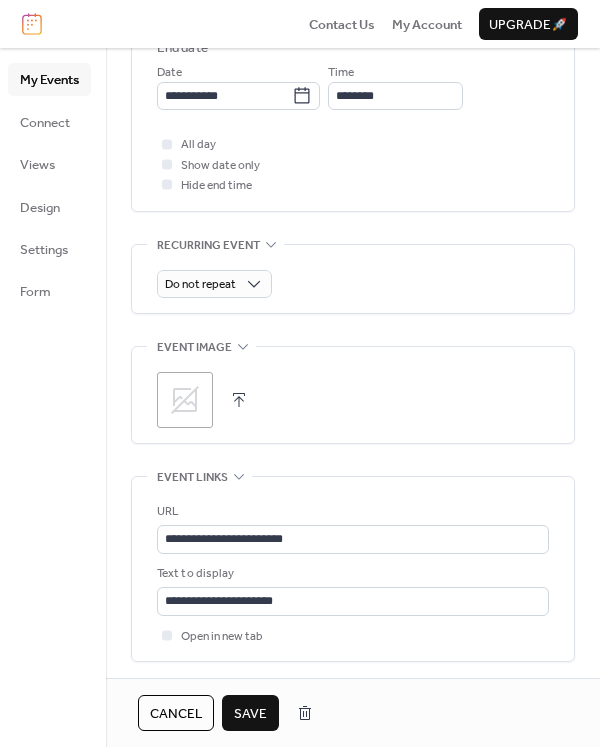 scroll, scrollTop: 800, scrollLeft: 0, axis: vertical 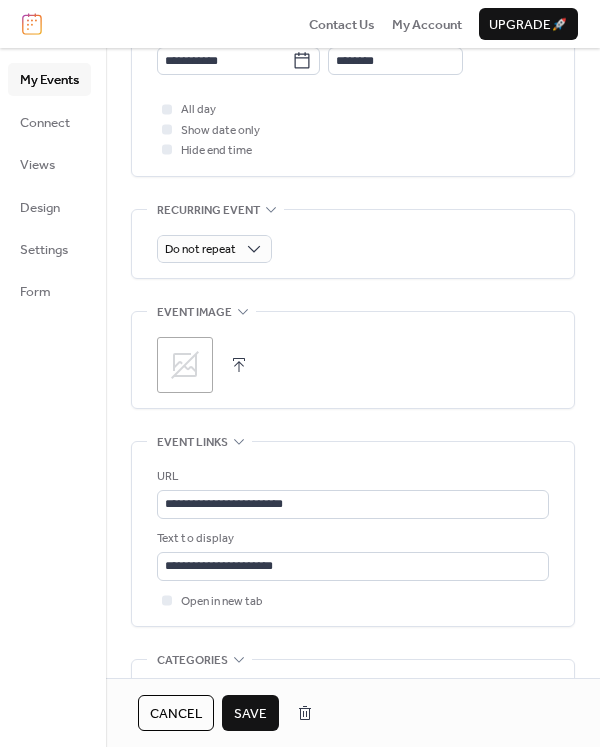 type on "**********" 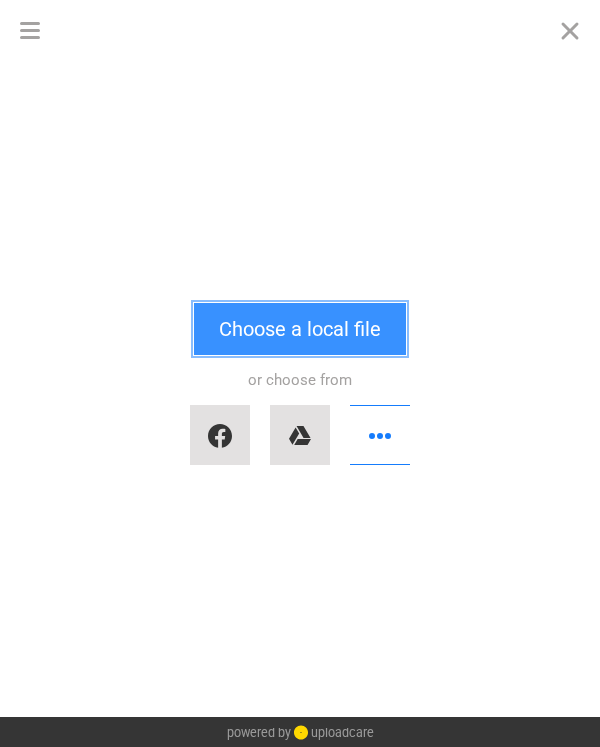 click on "Choose a local file" at bounding box center (300, 329) 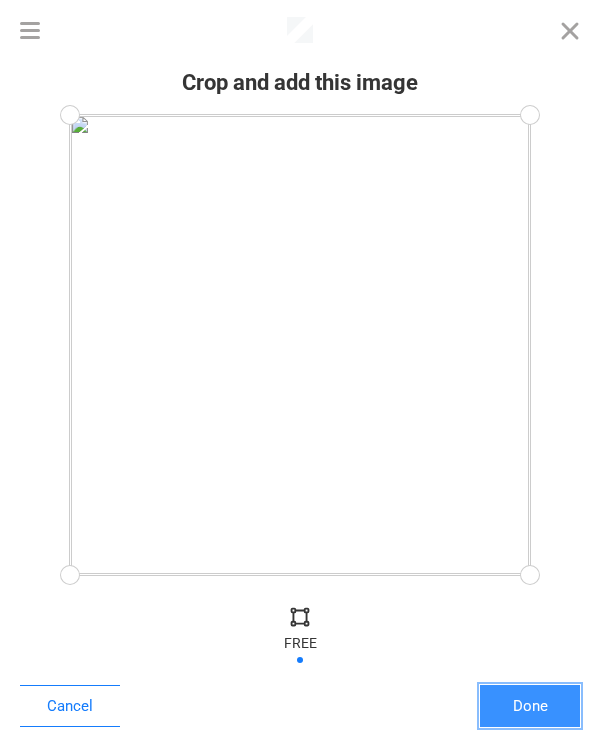 click on "Done" at bounding box center [530, 706] 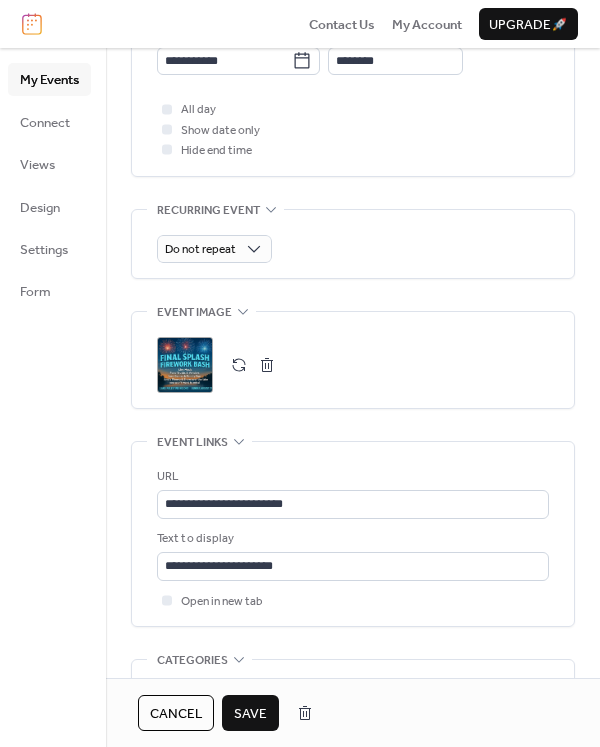 click on "Save" at bounding box center (250, 714) 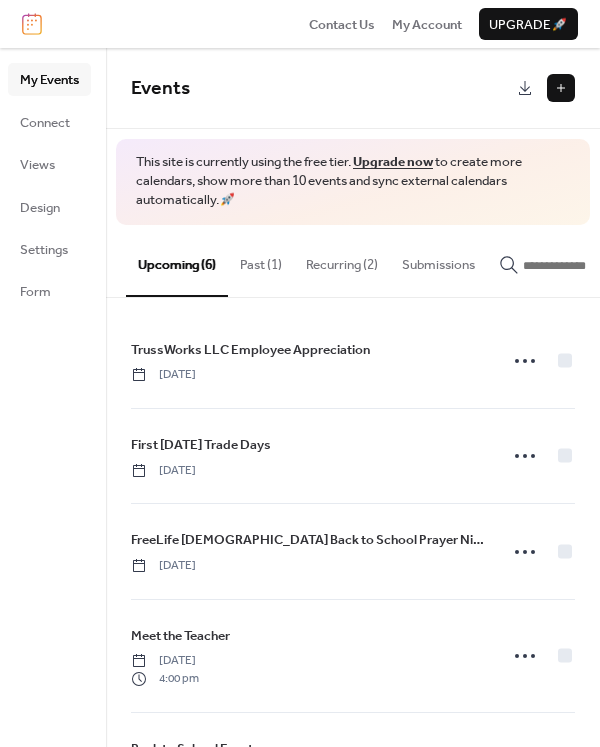 scroll, scrollTop: 0, scrollLeft: 0, axis: both 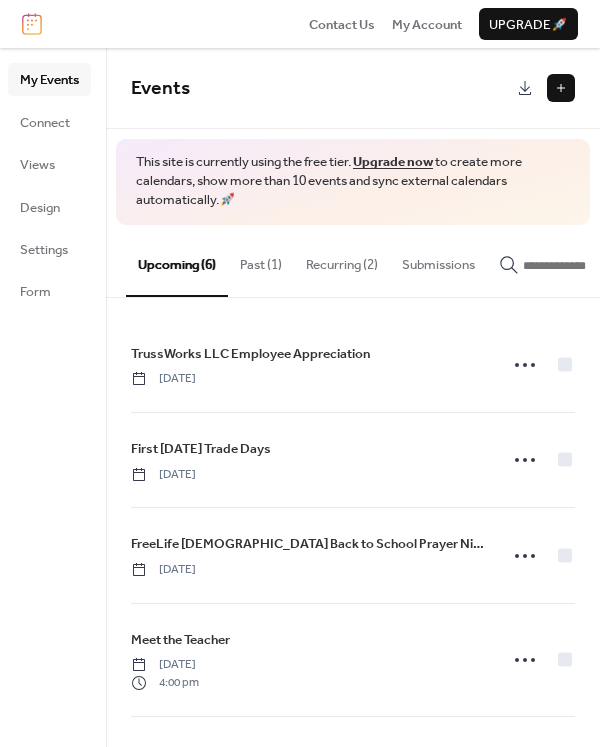 click on "Past (1)" at bounding box center (261, 260) 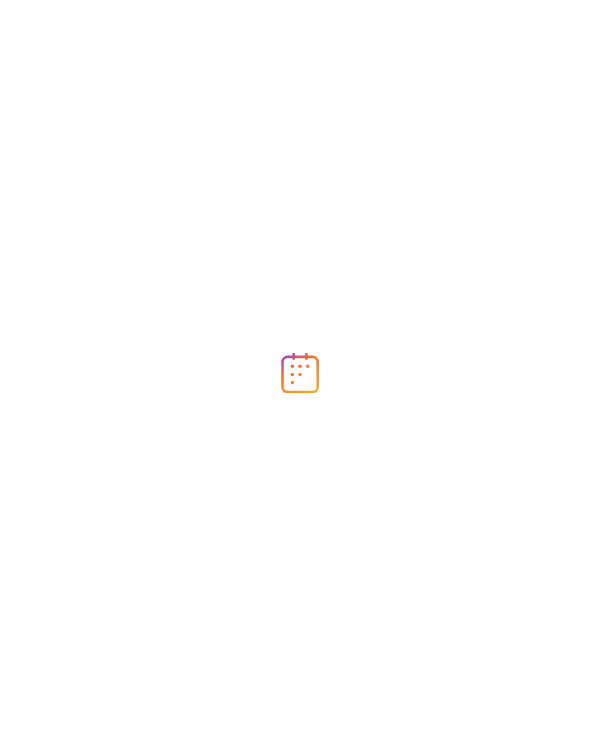 scroll, scrollTop: 0, scrollLeft: 0, axis: both 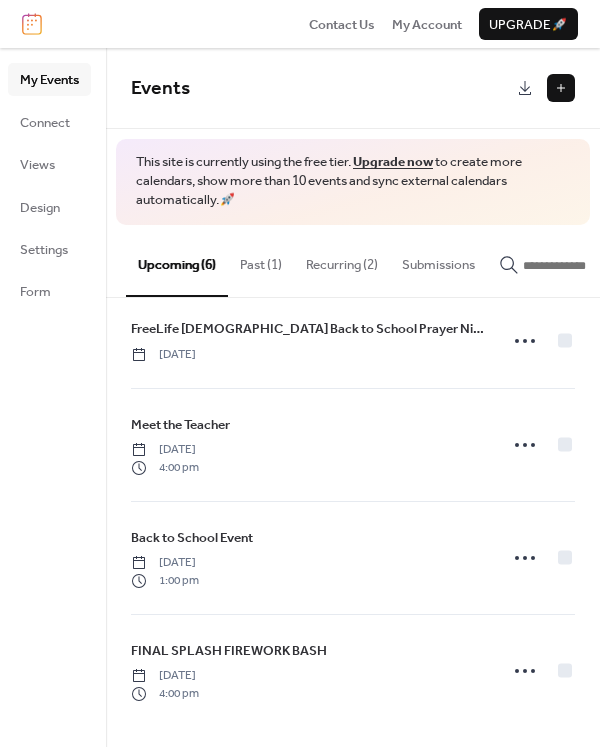 click on "Past (1)" at bounding box center [261, 260] 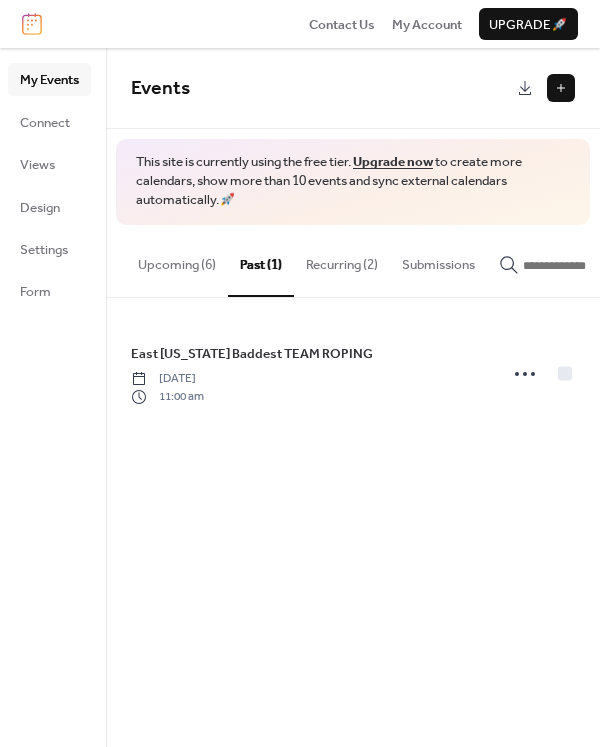 click on "Recurring (2)" at bounding box center (342, 260) 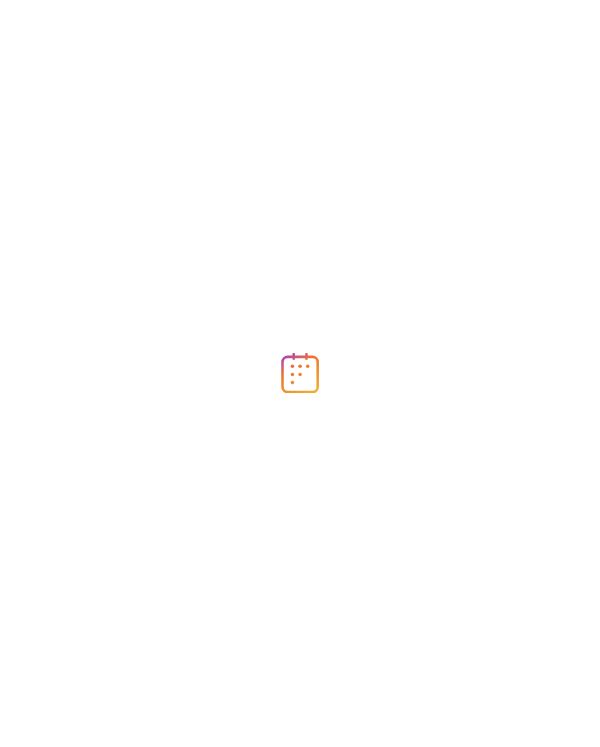 scroll, scrollTop: 0, scrollLeft: 0, axis: both 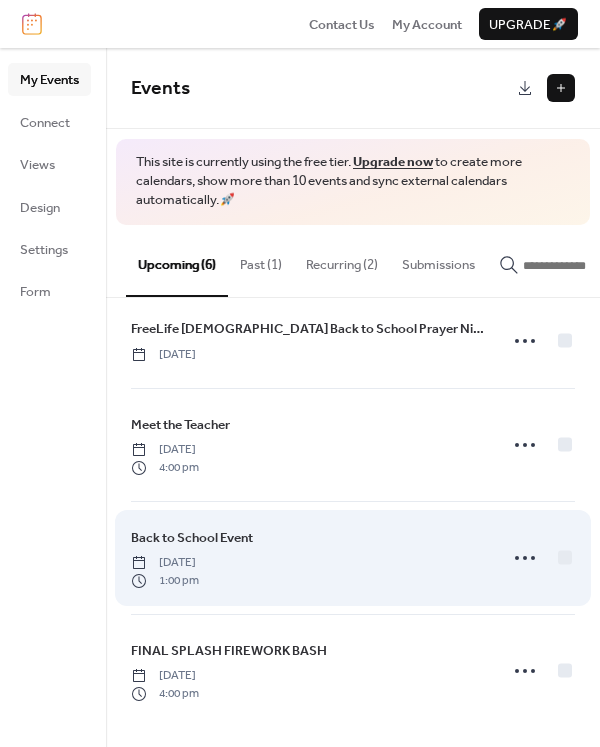 click on "Back to School Event" at bounding box center [192, 538] 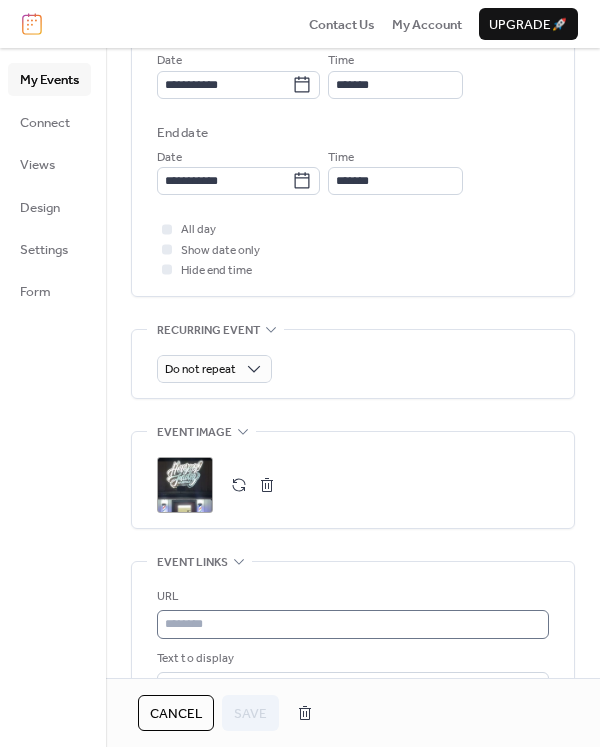 scroll, scrollTop: 800, scrollLeft: 0, axis: vertical 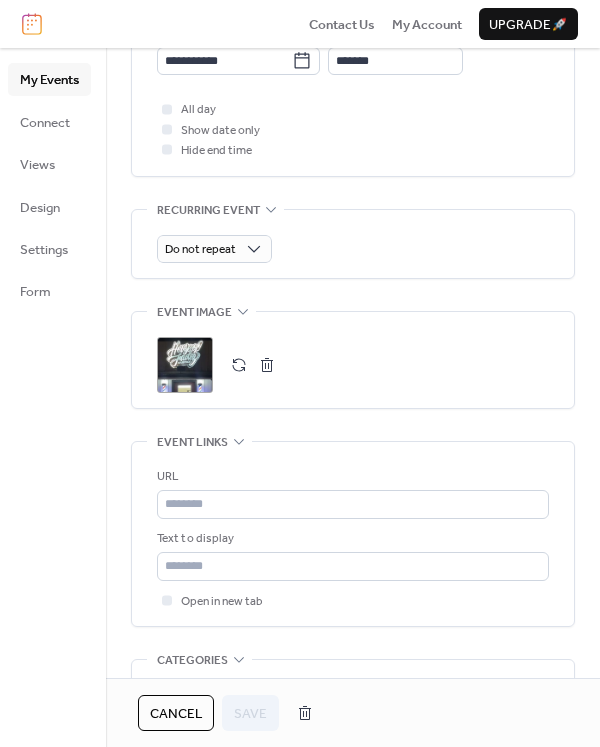 click on ";" at bounding box center (185, 365) 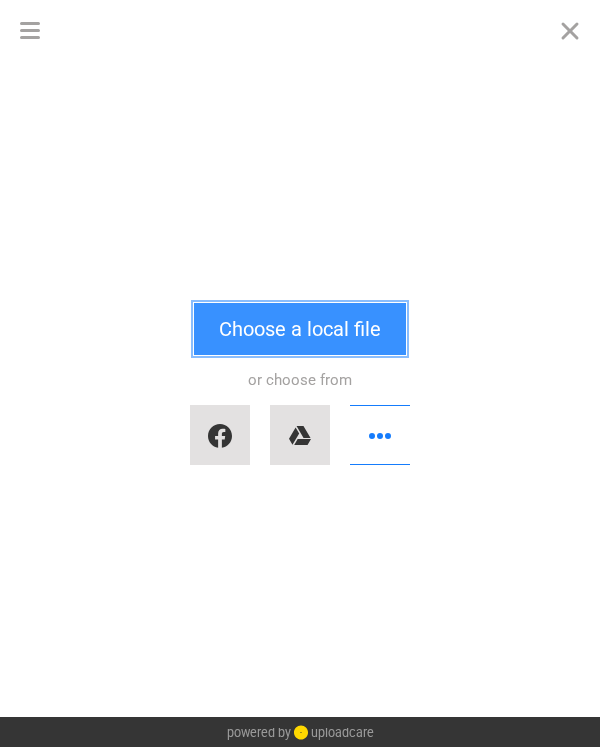 click on "Choose a local file" at bounding box center [300, 329] 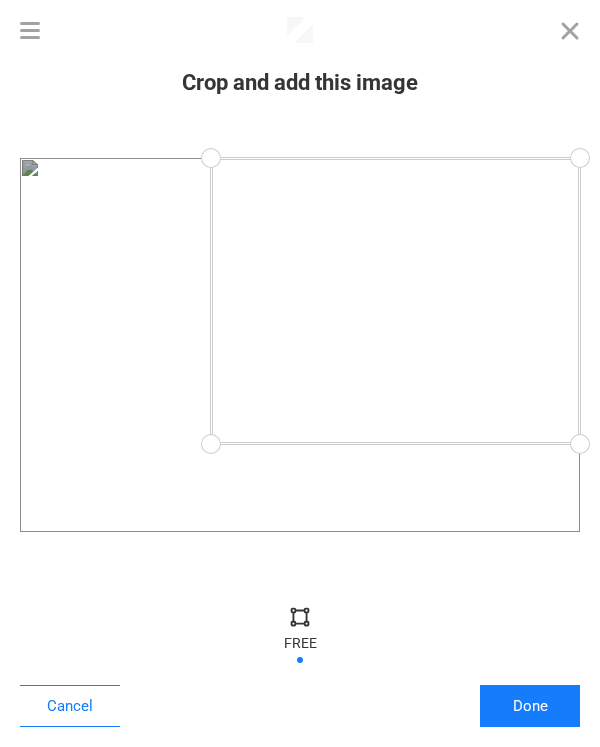 drag, startPoint x: 12, startPoint y: 529, endPoint x: 211, endPoint y: 444, distance: 216.39316 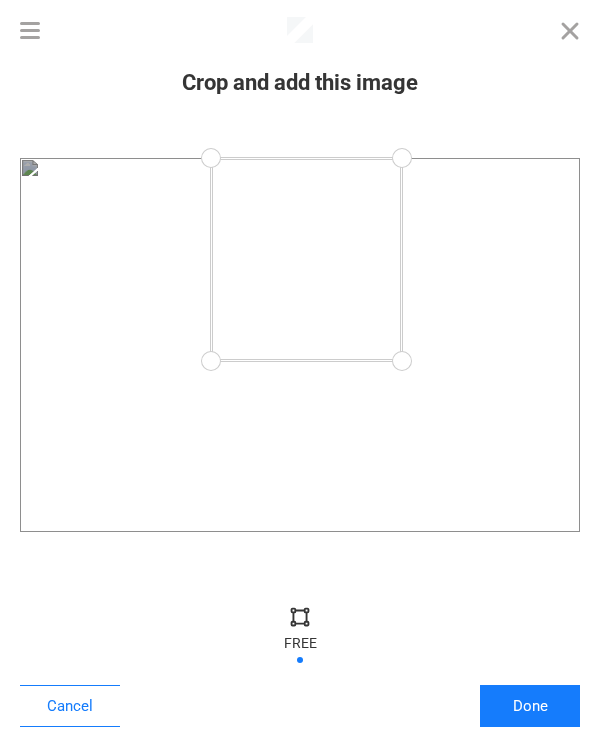 drag, startPoint x: 586, startPoint y: 443, endPoint x: 402, endPoint y: 361, distance: 201.44478 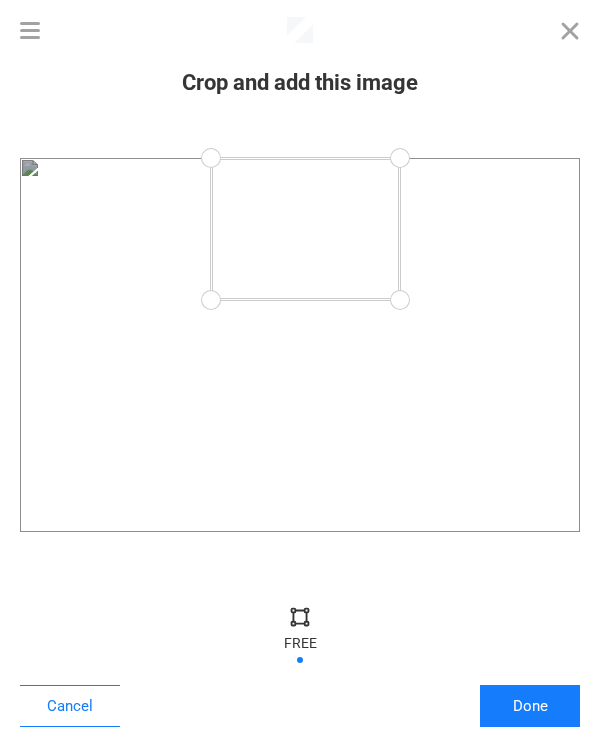 drag, startPoint x: 393, startPoint y: 354, endPoint x: 400, endPoint y: 300, distance: 54.451813 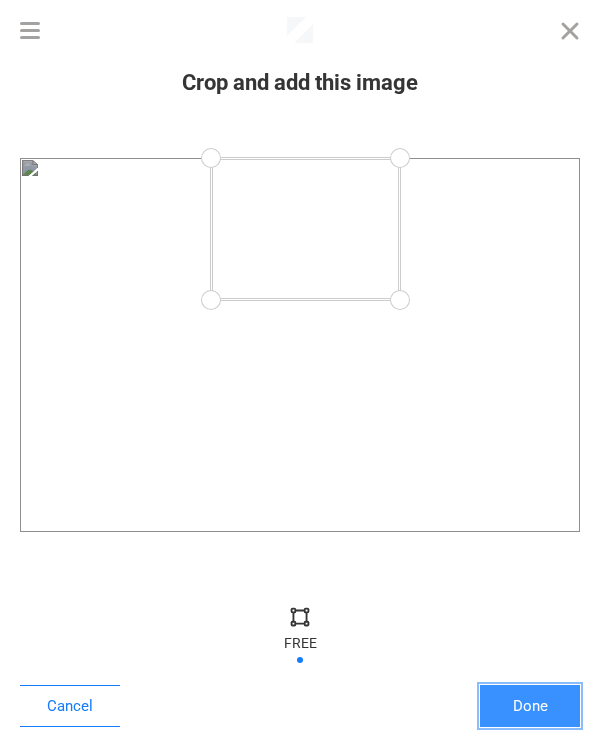 click on "Done" at bounding box center (530, 706) 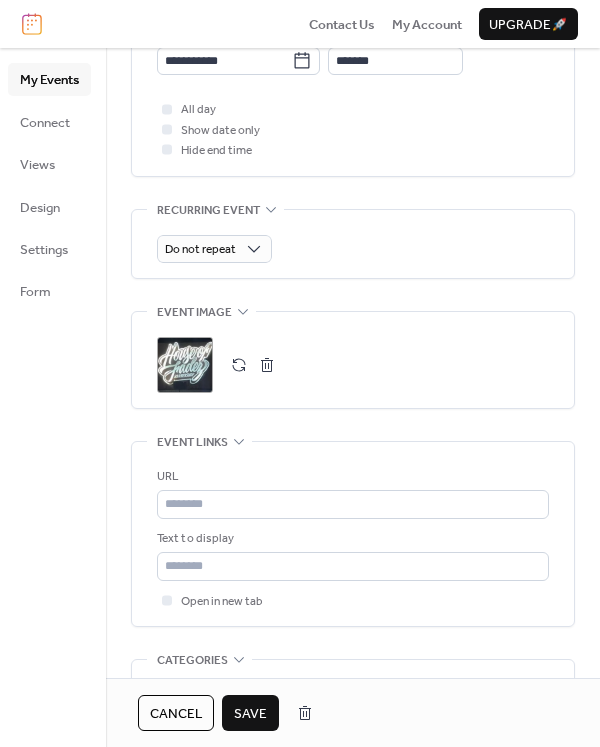 click on "Save" at bounding box center (250, 713) 